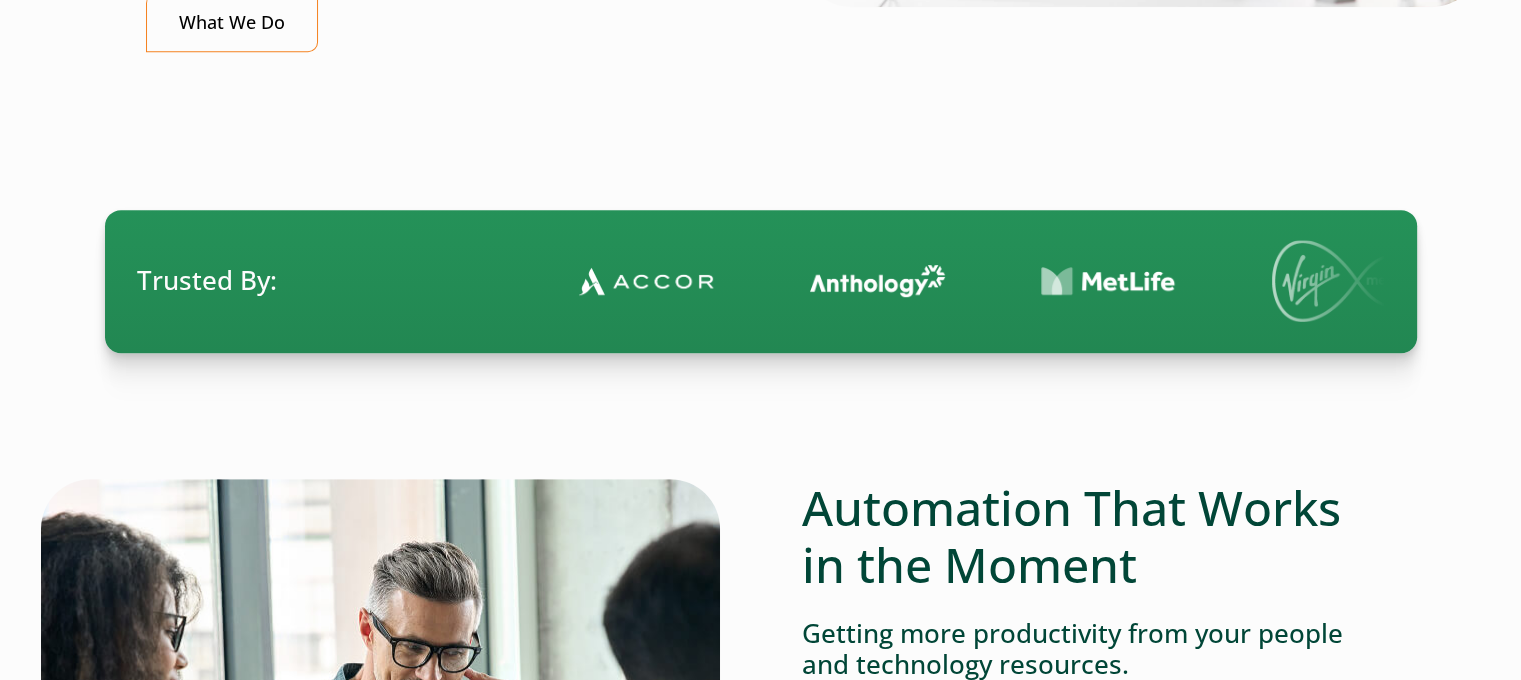scroll, scrollTop: 0, scrollLeft: 0, axis: both 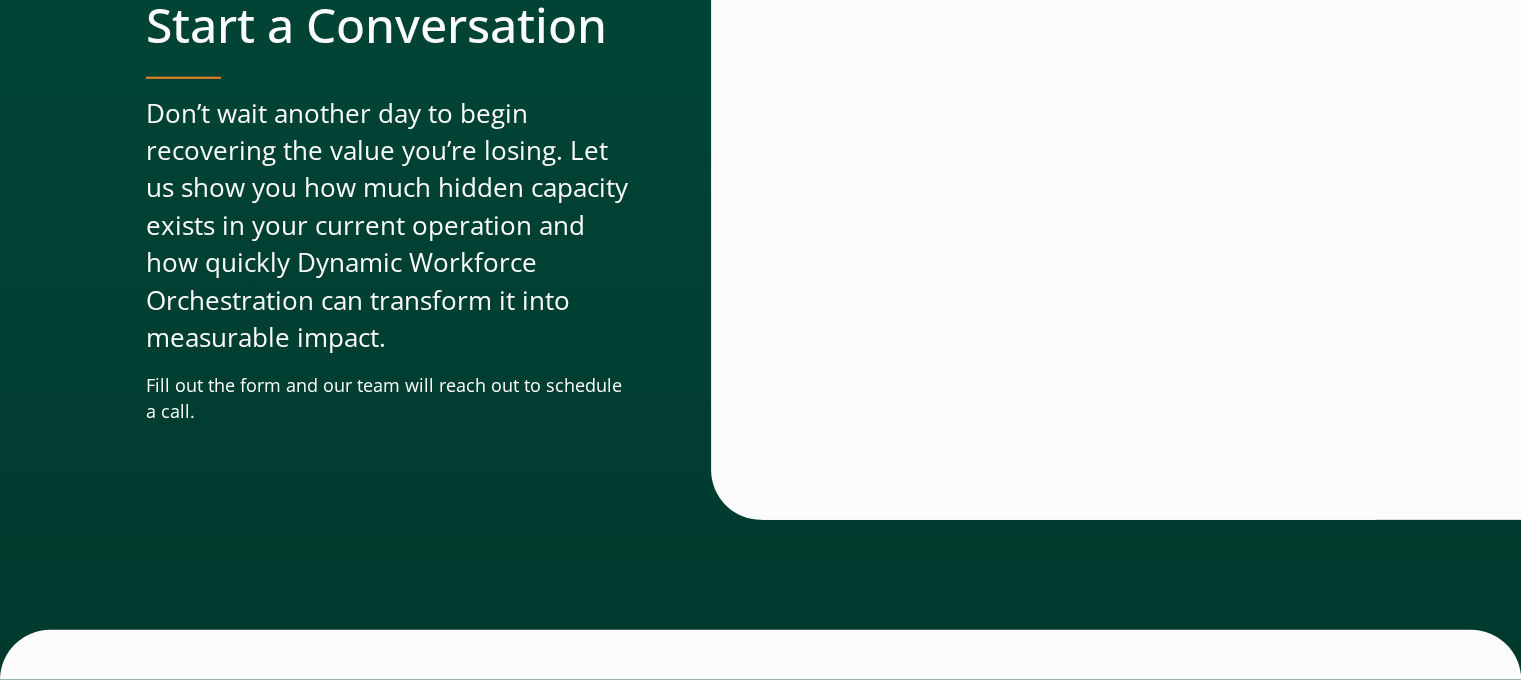 click on "Resource Library" at bounding box center [746, 755] 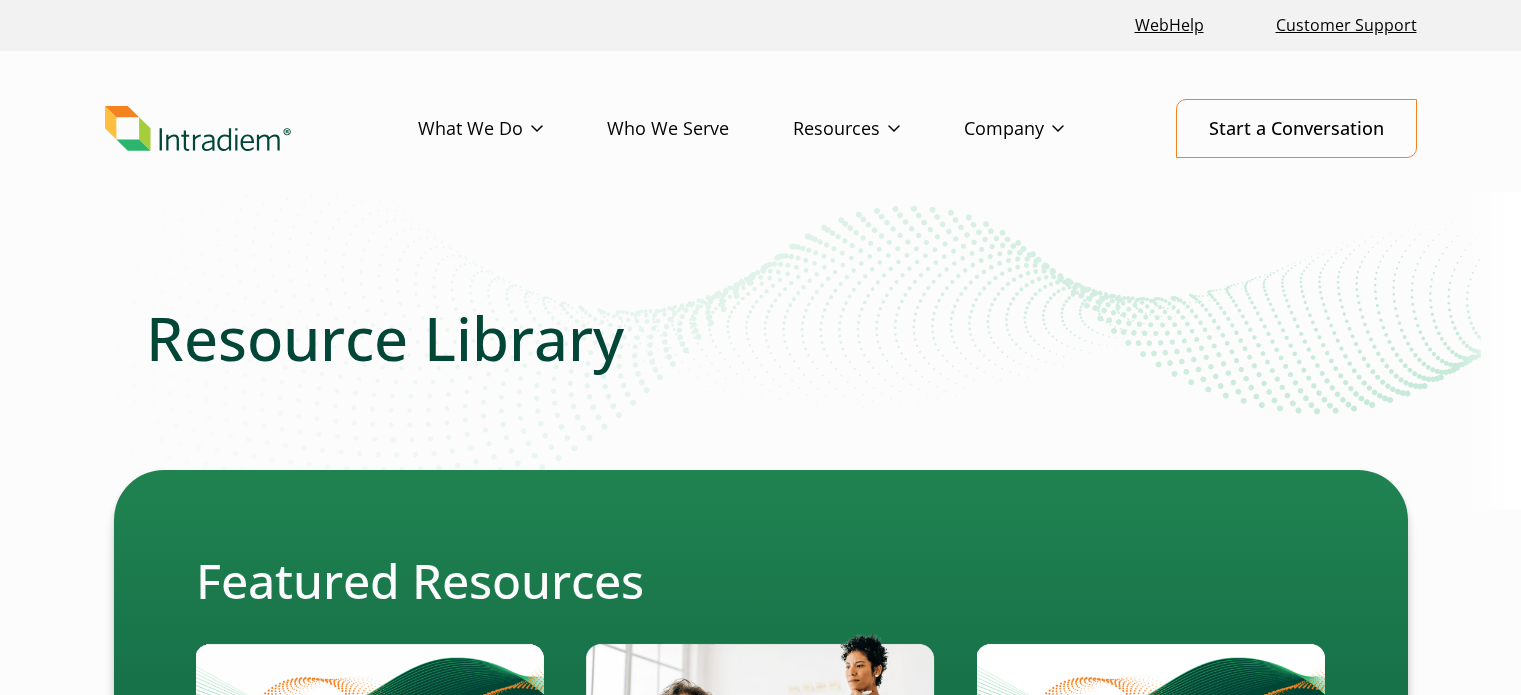 scroll, scrollTop: 0, scrollLeft: 0, axis: both 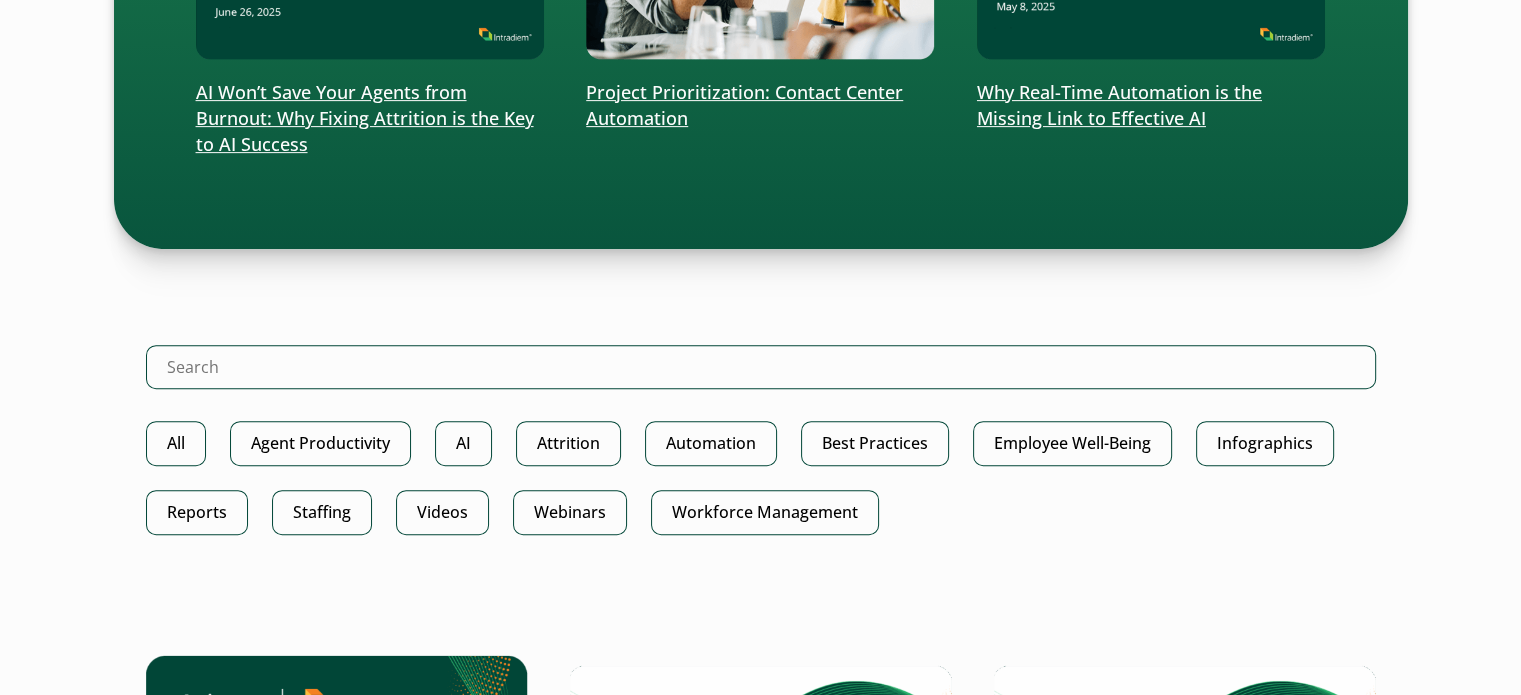 drag, startPoint x: 732, startPoint y: 340, endPoint x: 724, endPoint y: 348, distance: 11.313708 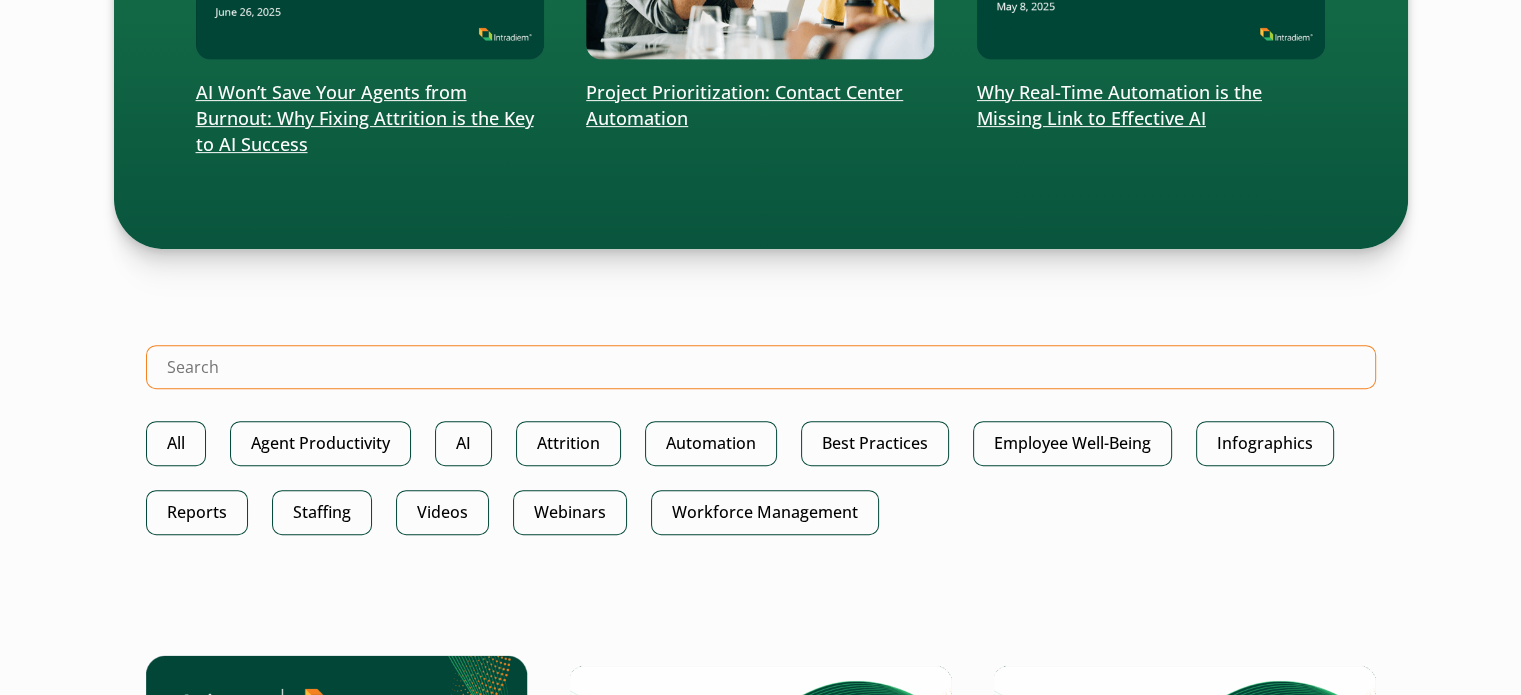 click at bounding box center (761, 367) 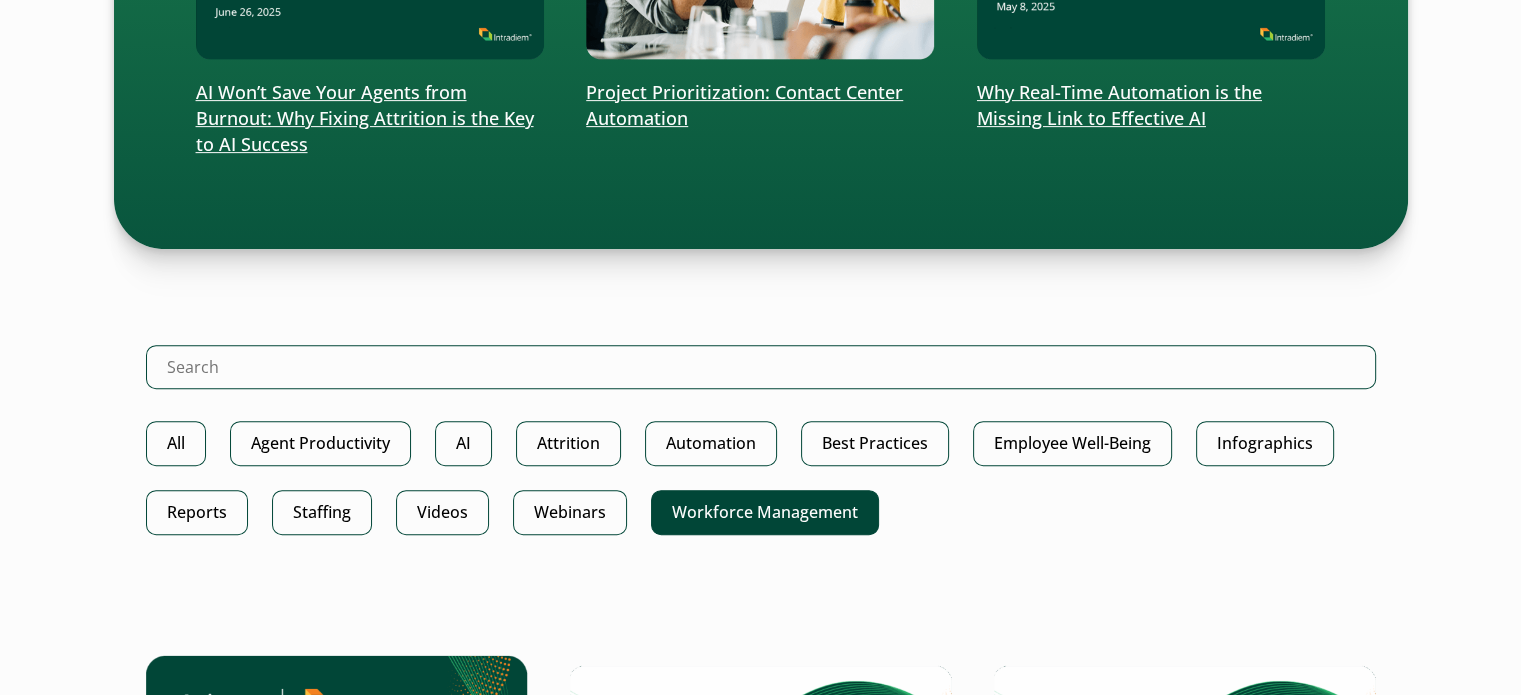 click on "Workforce Management" at bounding box center (765, 512) 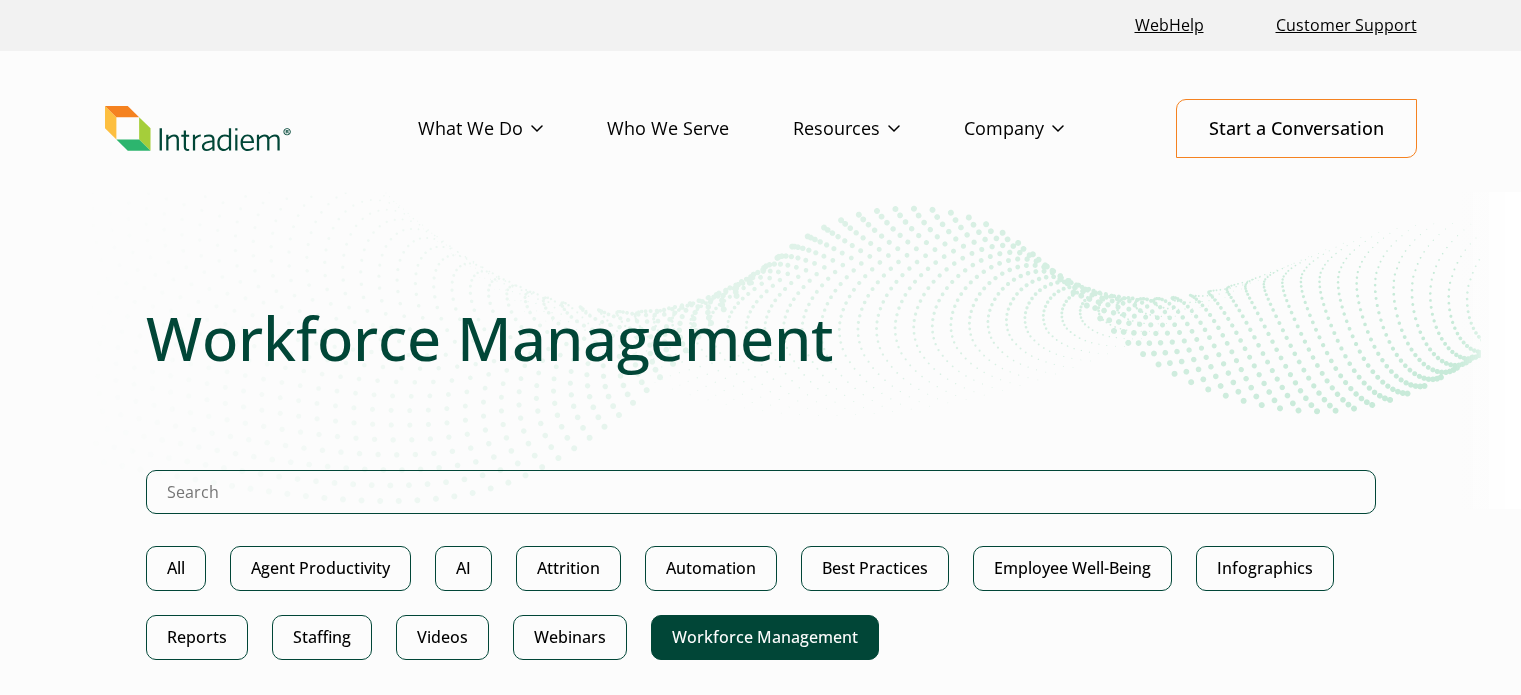 scroll, scrollTop: 0, scrollLeft: 0, axis: both 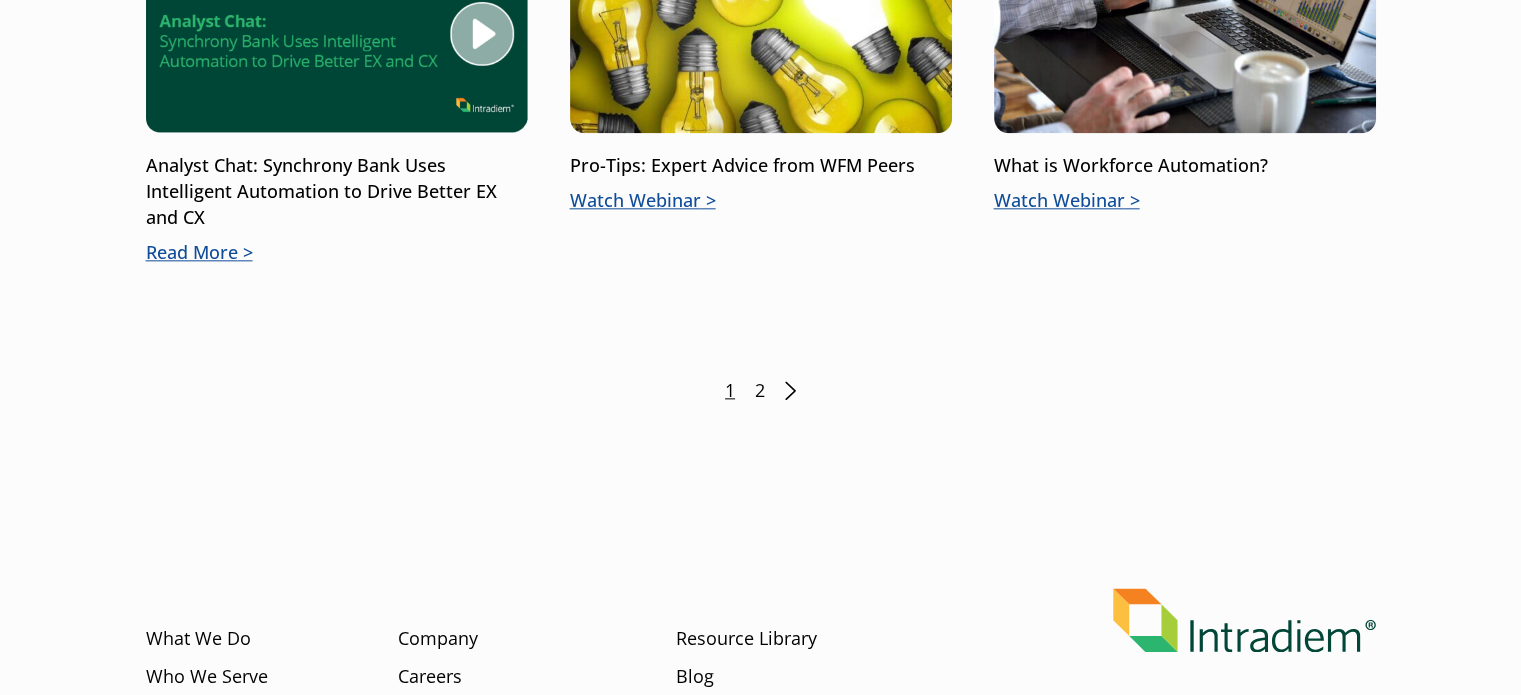 click on "2" at bounding box center [760, 391] 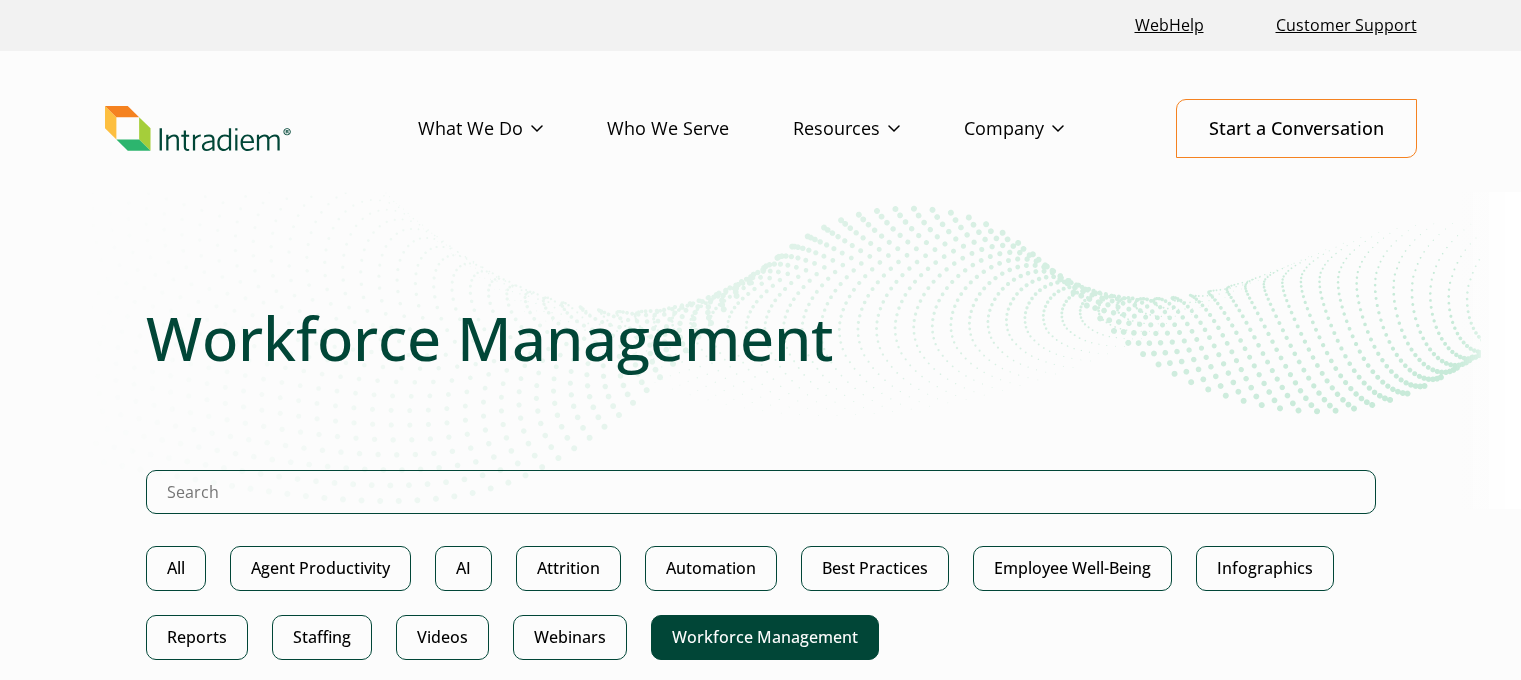 scroll, scrollTop: 0, scrollLeft: 0, axis: both 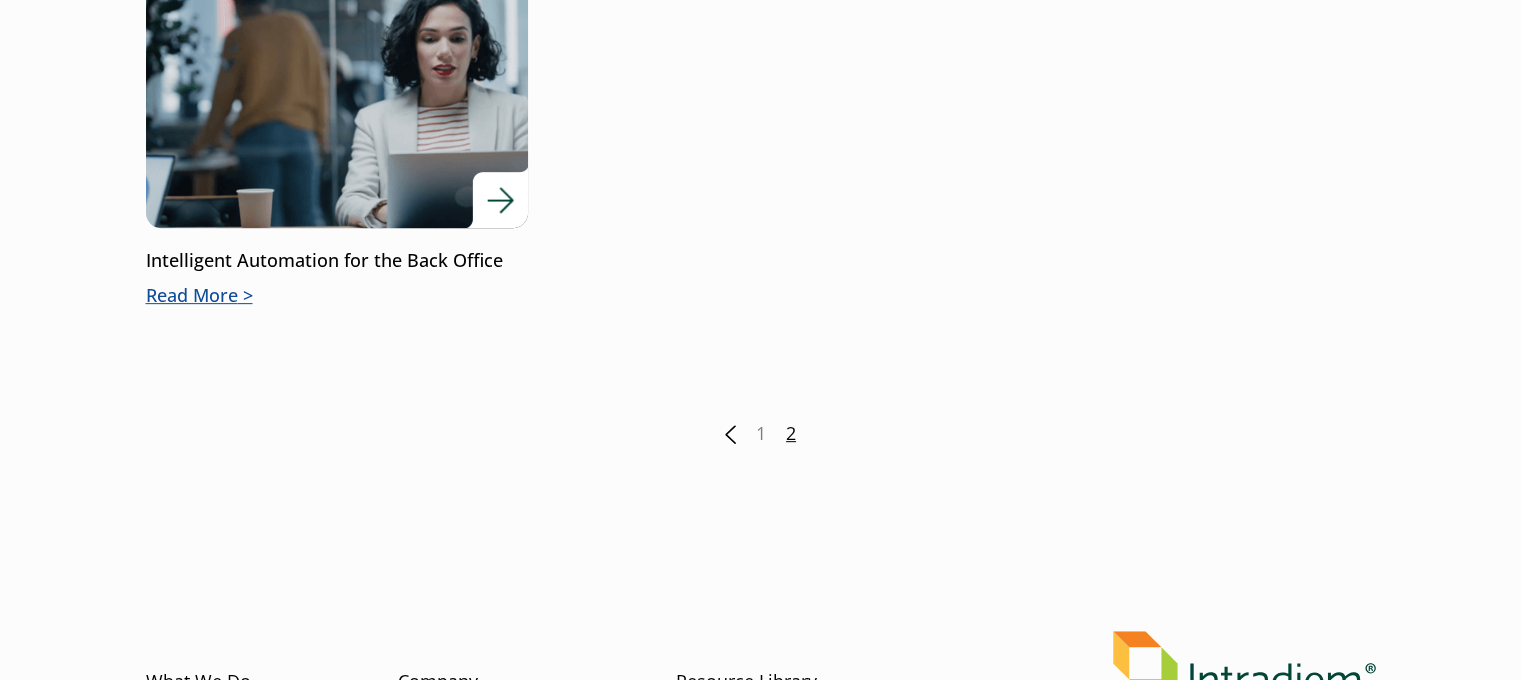 click on "Read More" at bounding box center [337, 296] 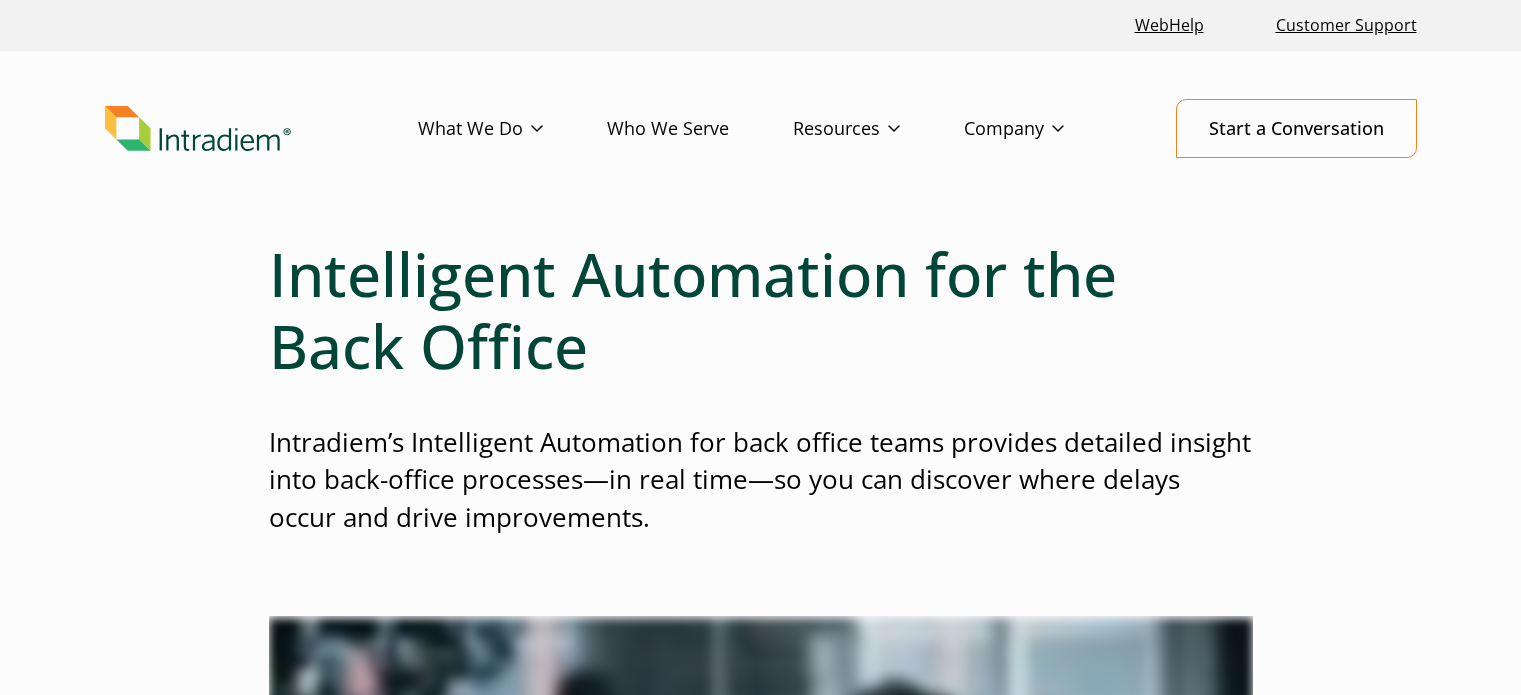 scroll, scrollTop: 330, scrollLeft: 0, axis: vertical 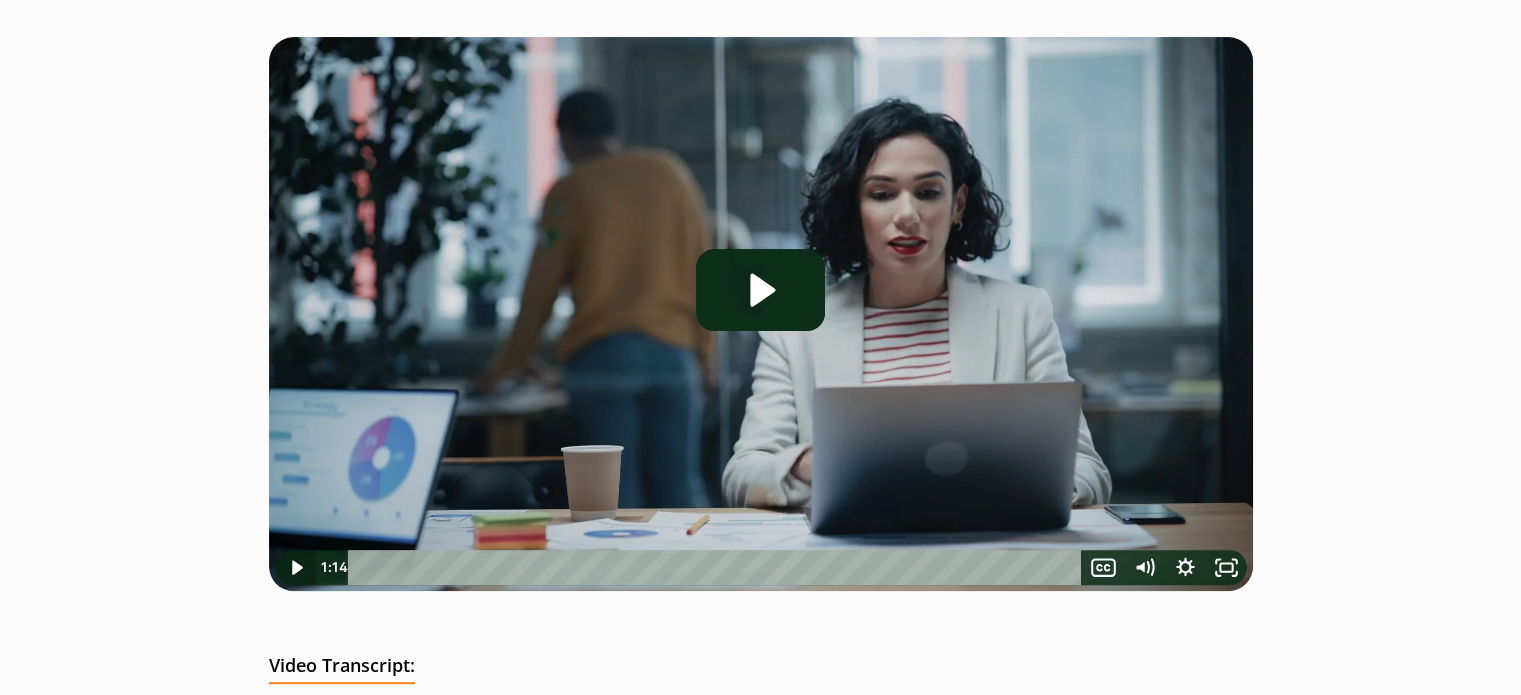 click 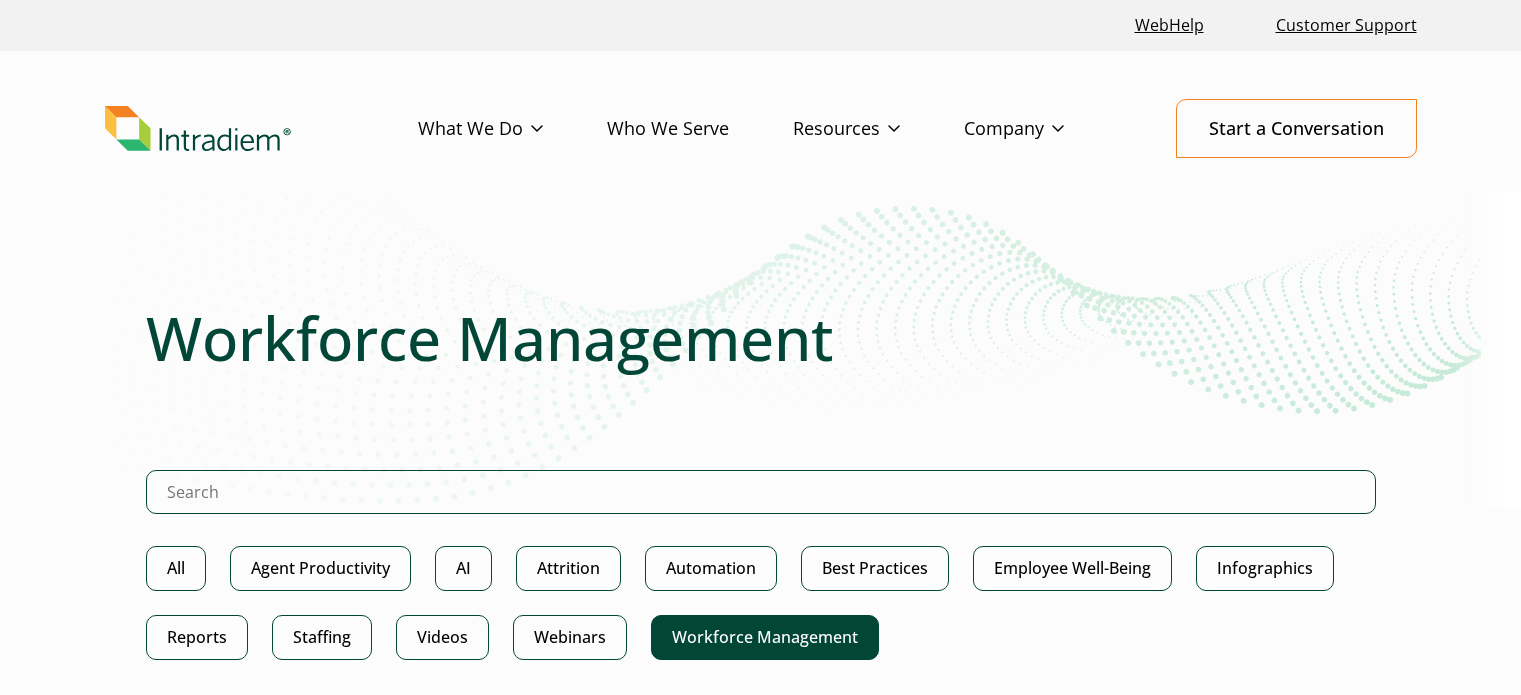 scroll, scrollTop: 2300, scrollLeft: 0, axis: vertical 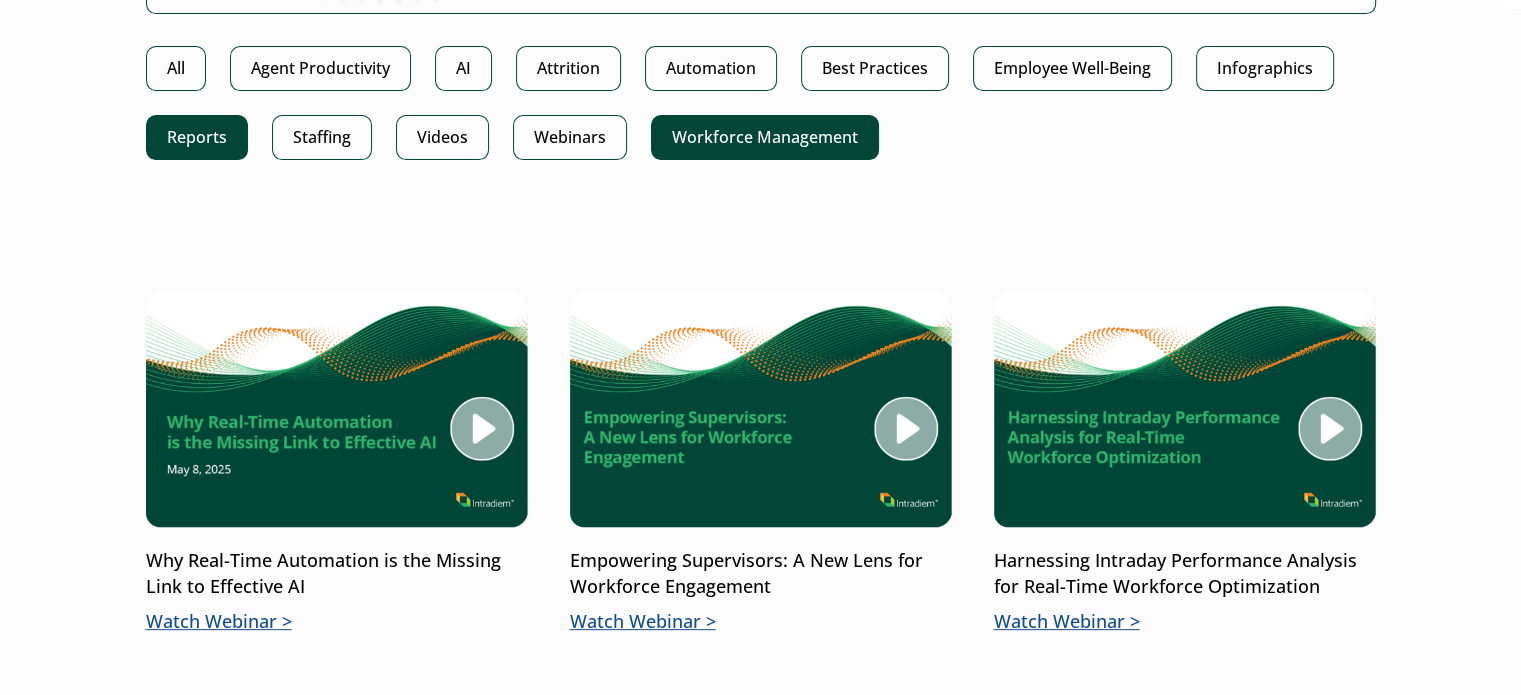 click on "Reports" at bounding box center [197, 137] 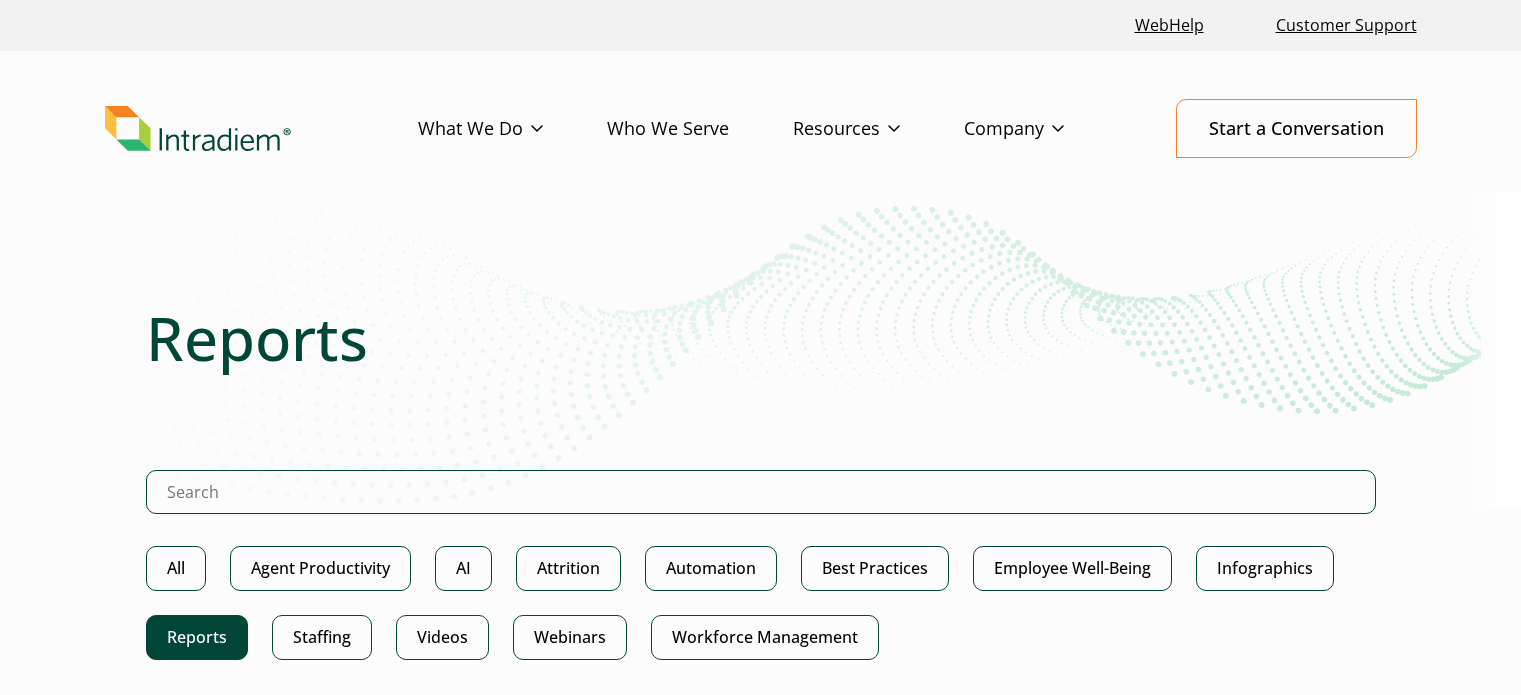 scroll, scrollTop: 0, scrollLeft: 0, axis: both 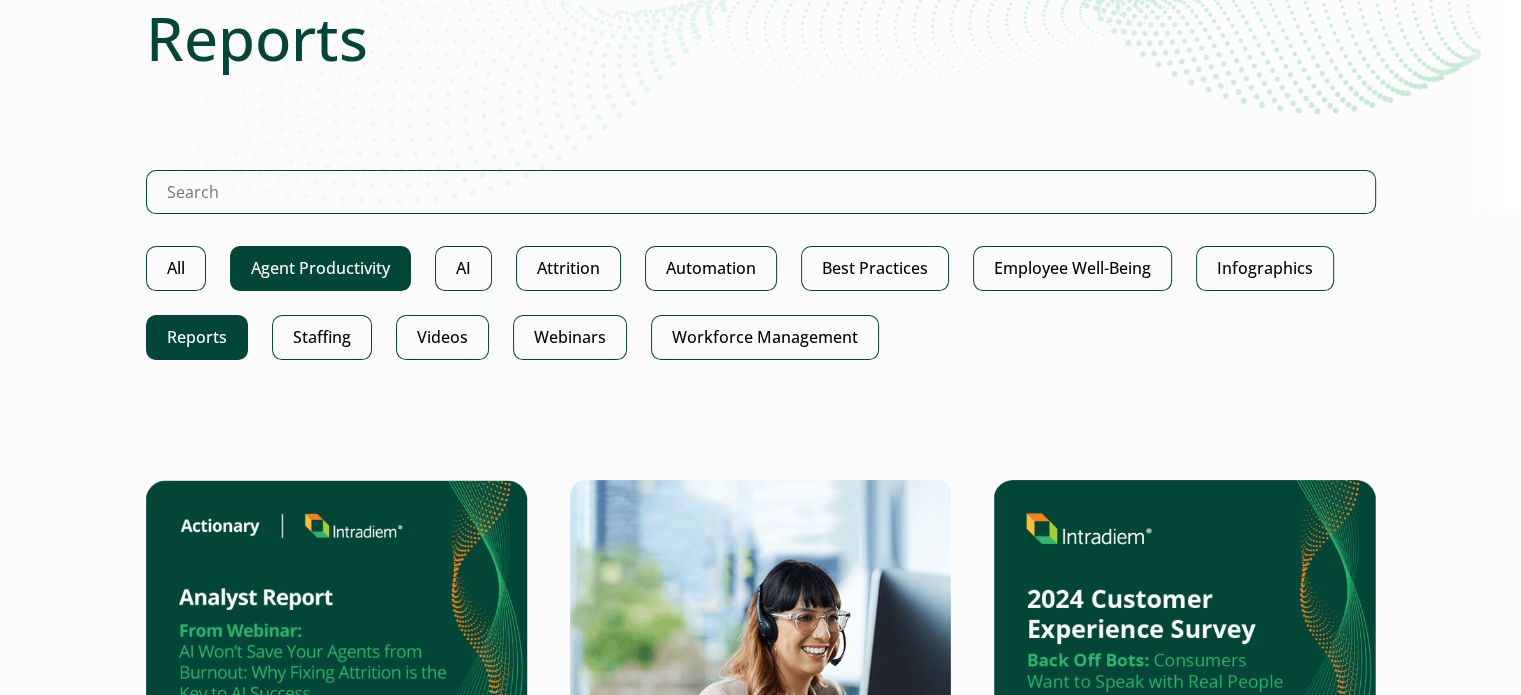 click on "Agent Productivity" at bounding box center (320, 268) 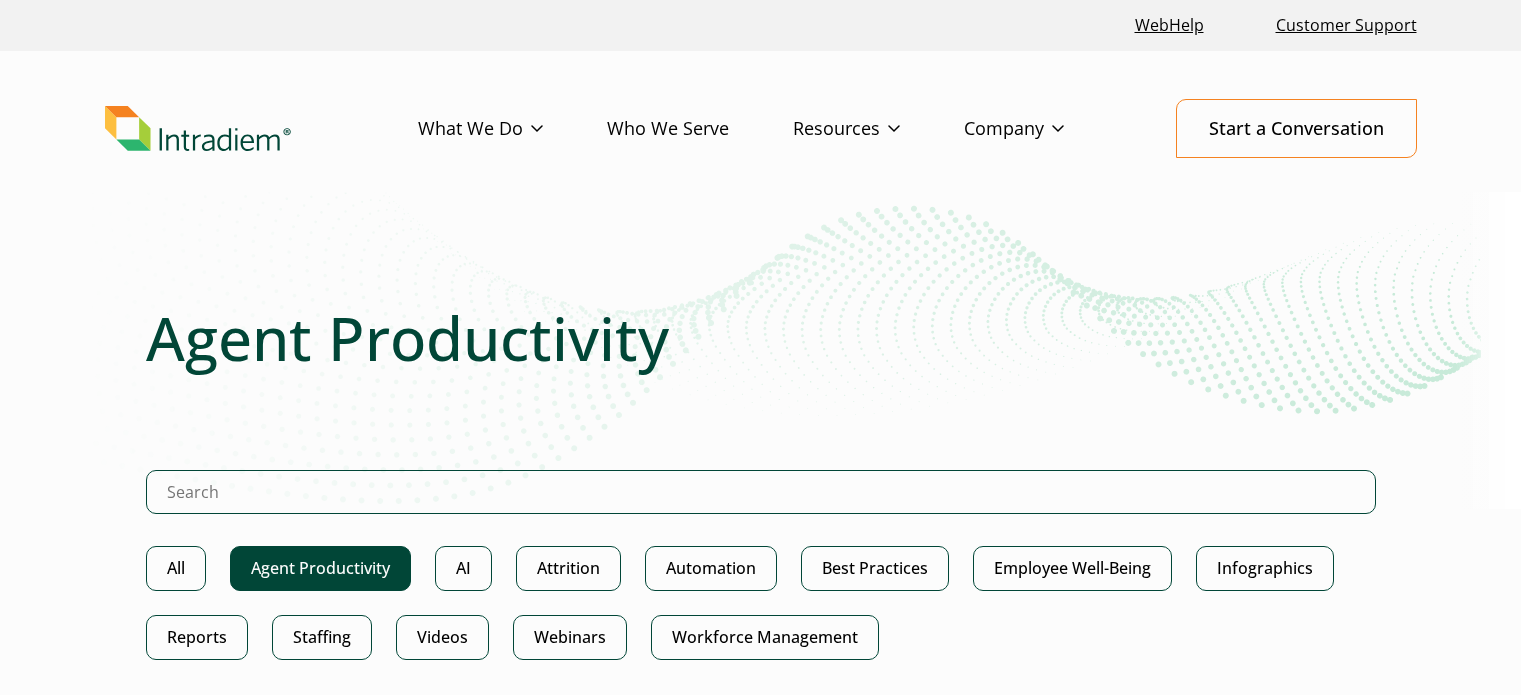 scroll, scrollTop: 0, scrollLeft: 0, axis: both 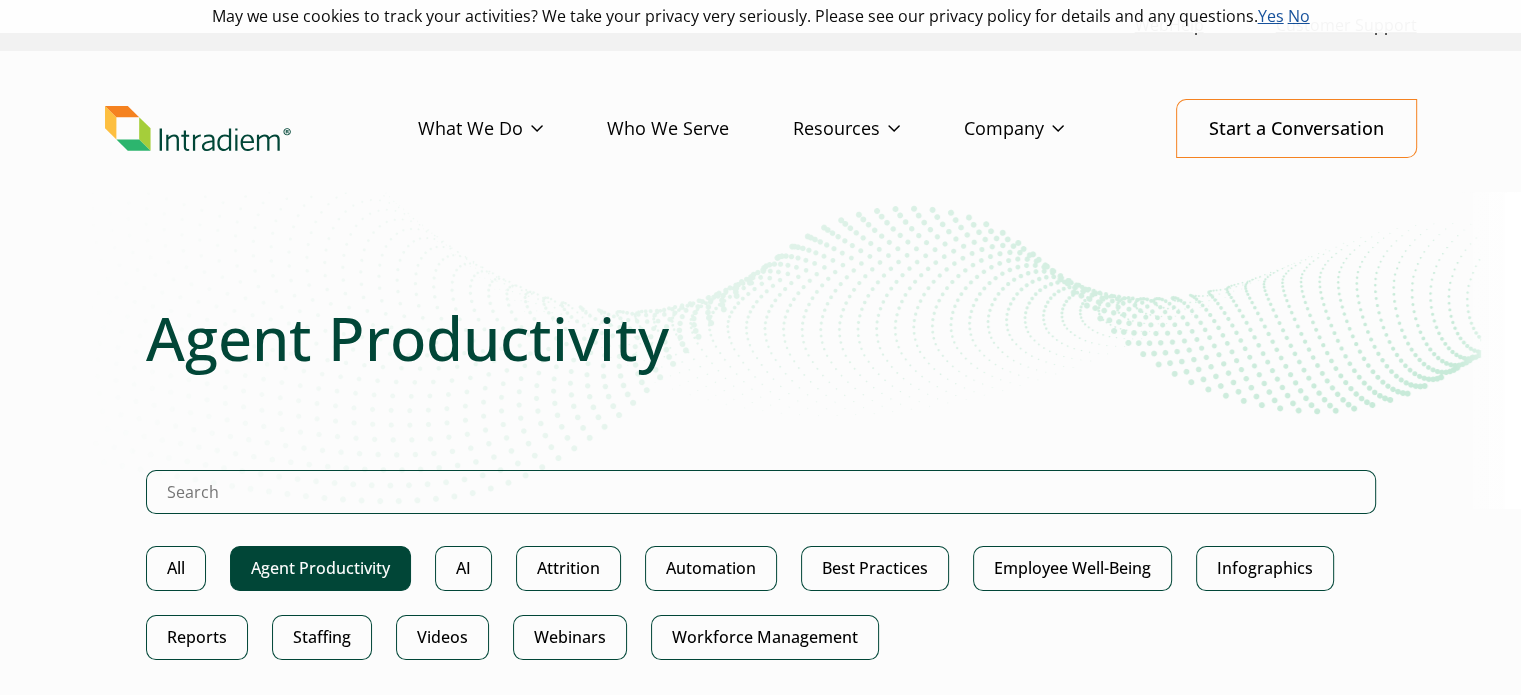 click at bounding box center (198, 129) 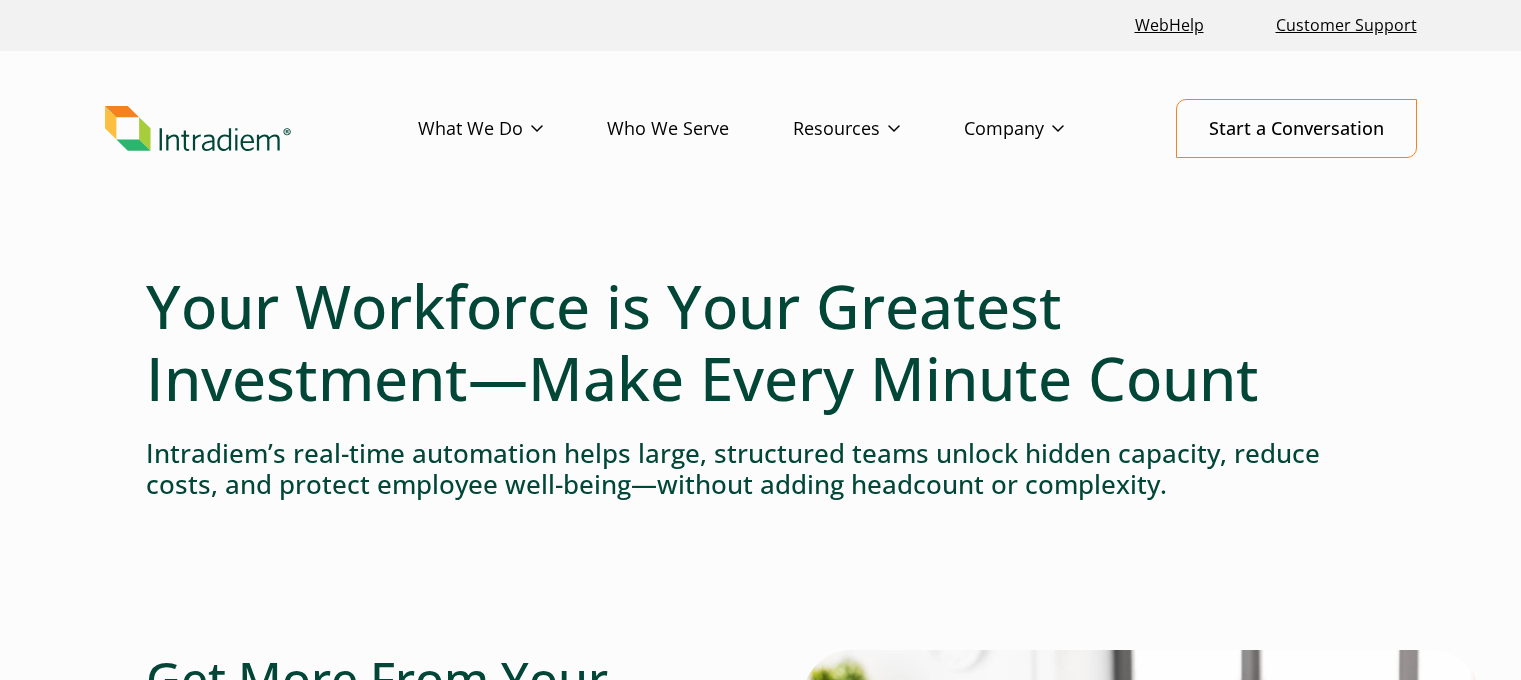 scroll, scrollTop: 0, scrollLeft: 0, axis: both 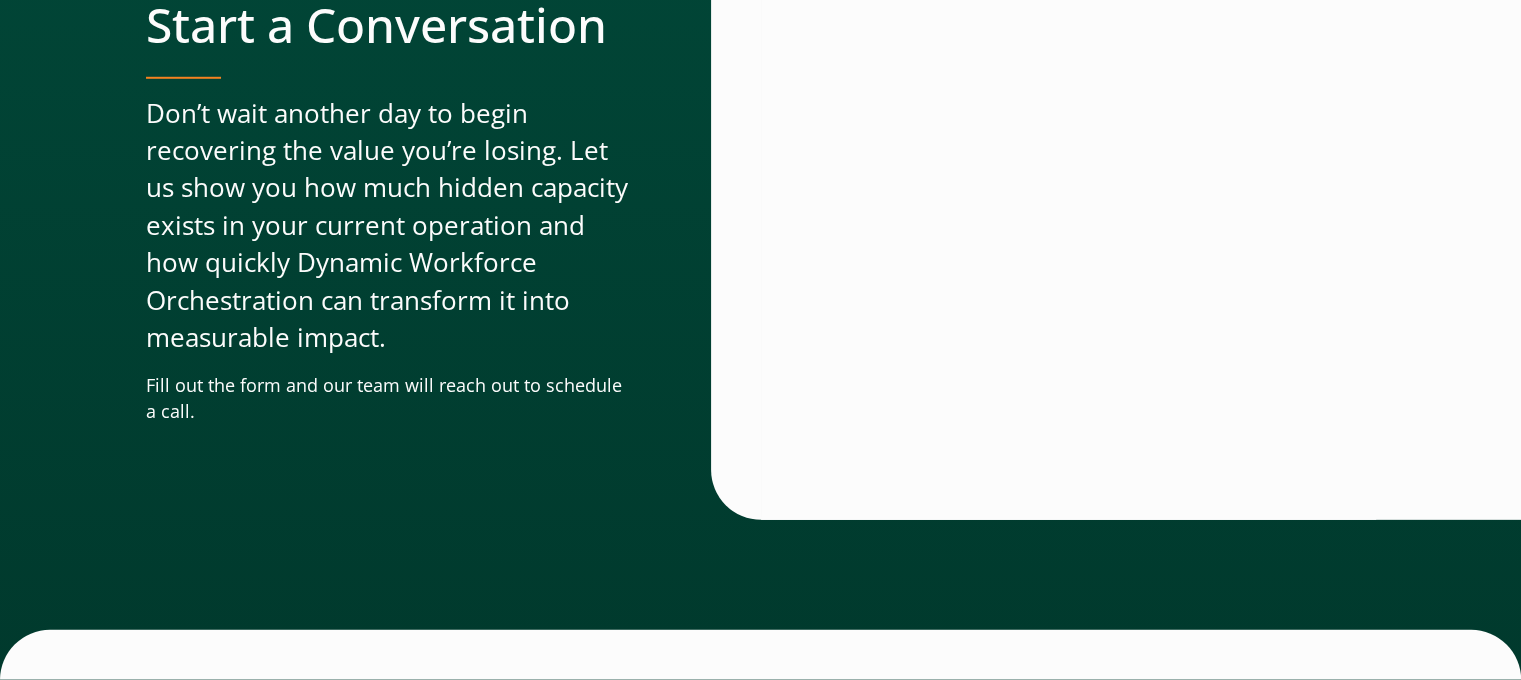 click on "Events & Webinars" at bounding box center (755, 869) 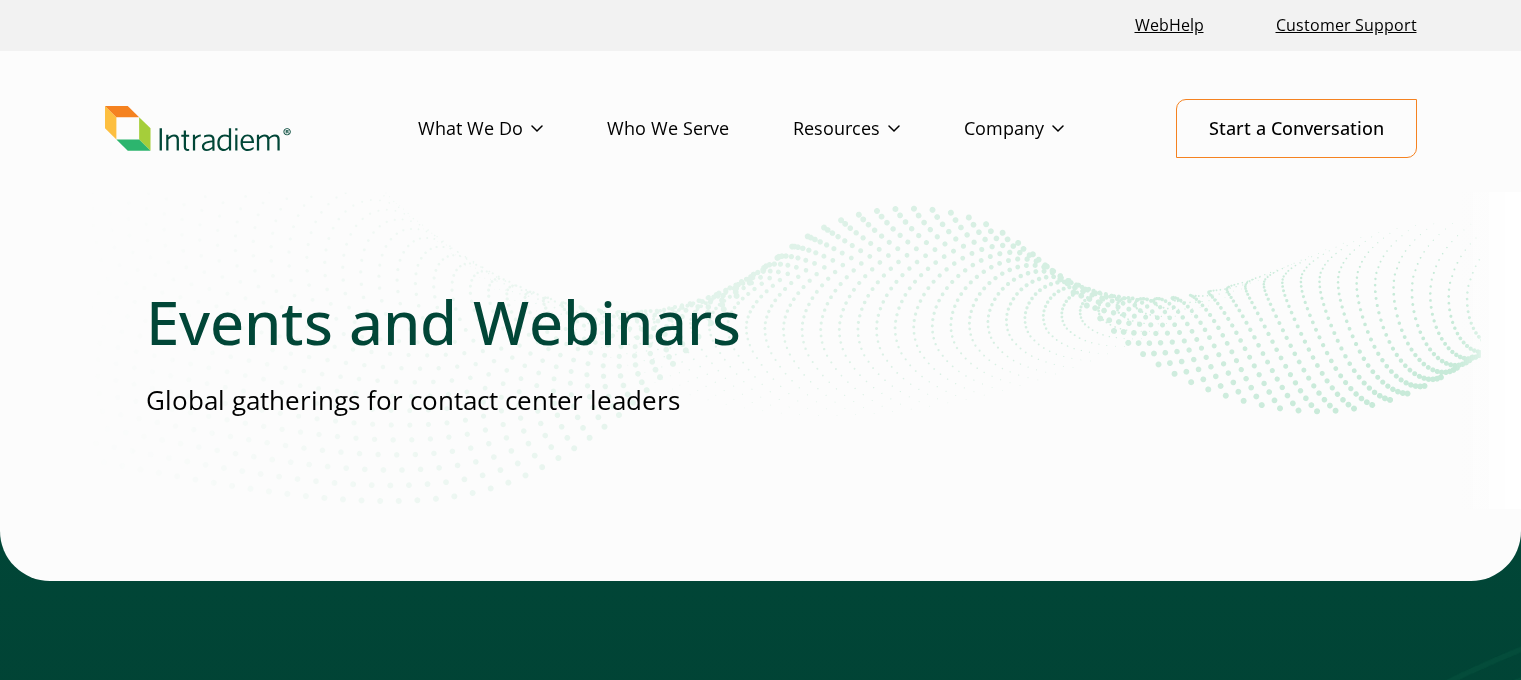 scroll, scrollTop: 0, scrollLeft: 0, axis: both 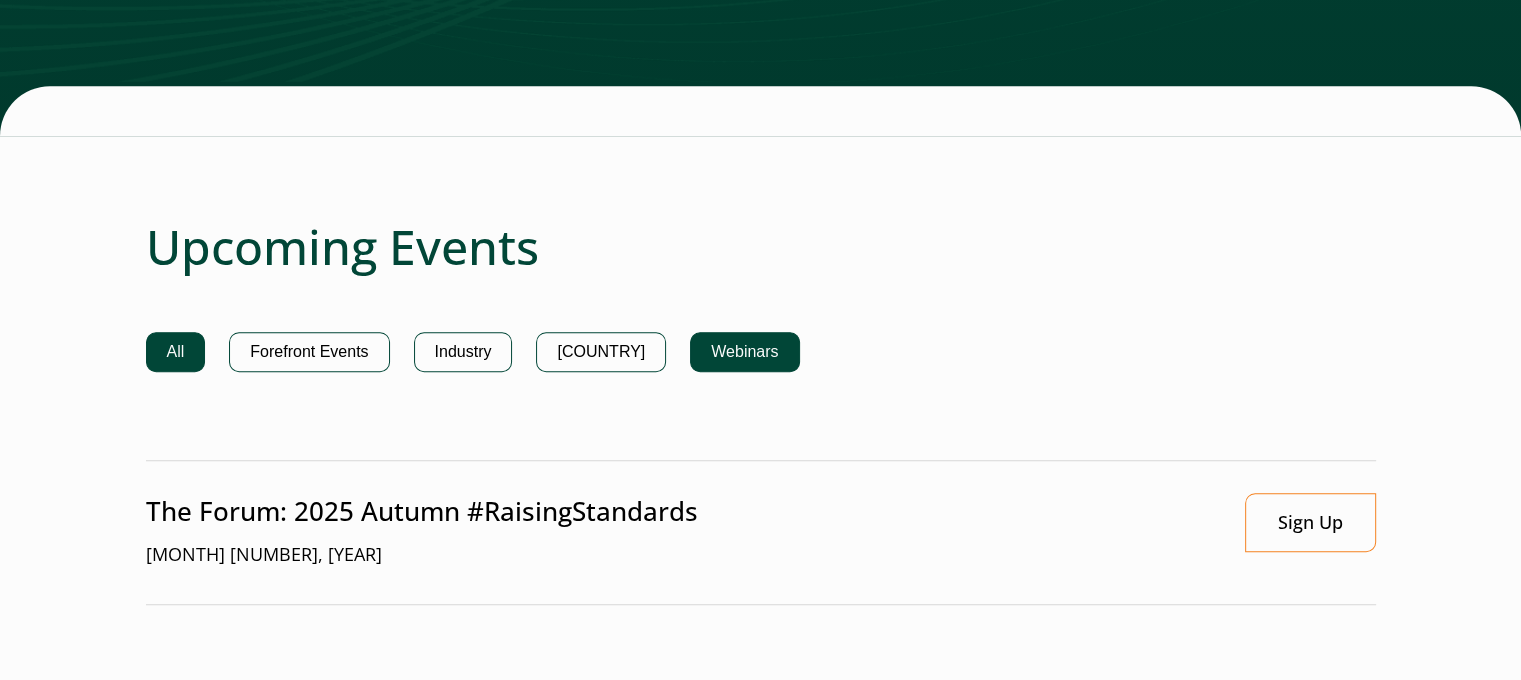click on "Webinars" at bounding box center (744, 352) 